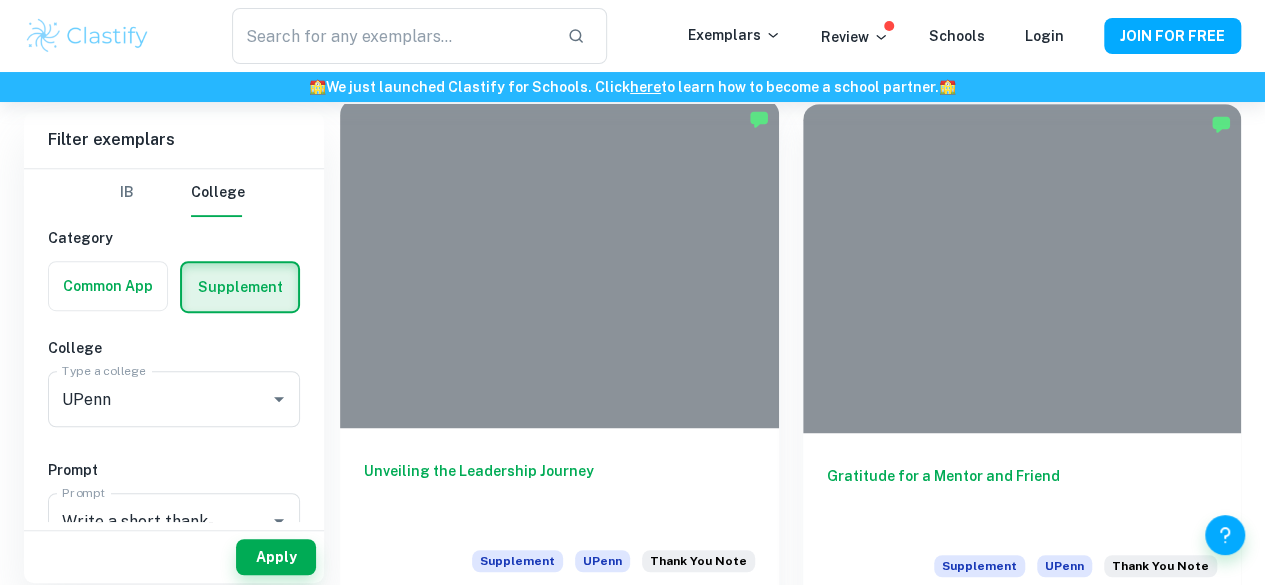 scroll, scrollTop: 432, scrollLeft: 0, axis: vertical 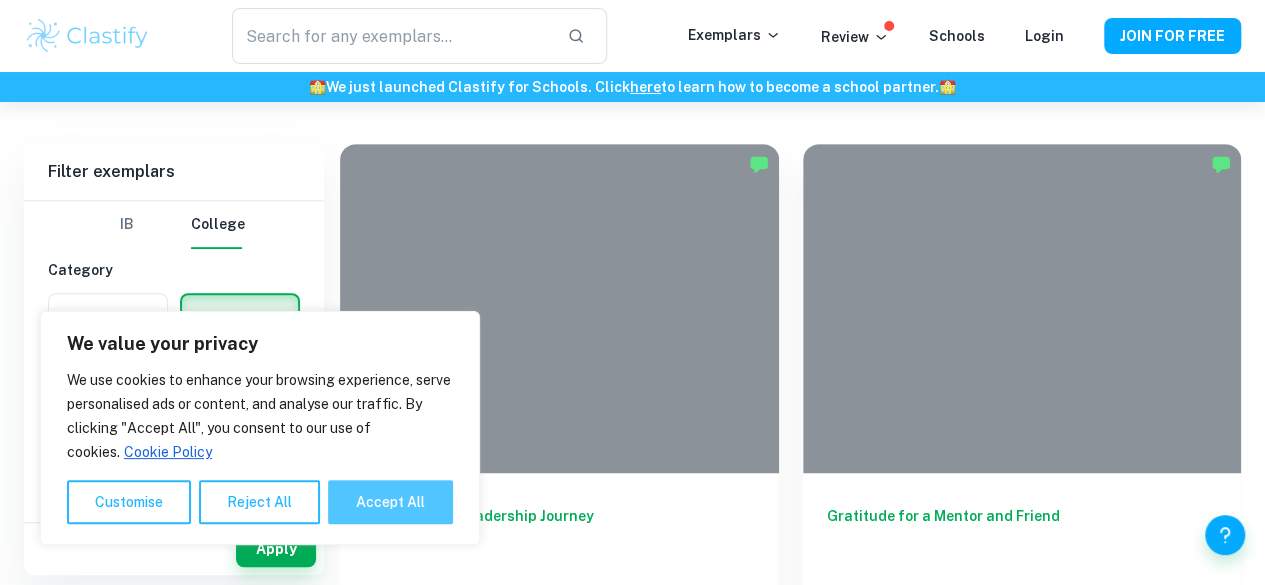 click on "Accept All" at bounding box center (390, 502) 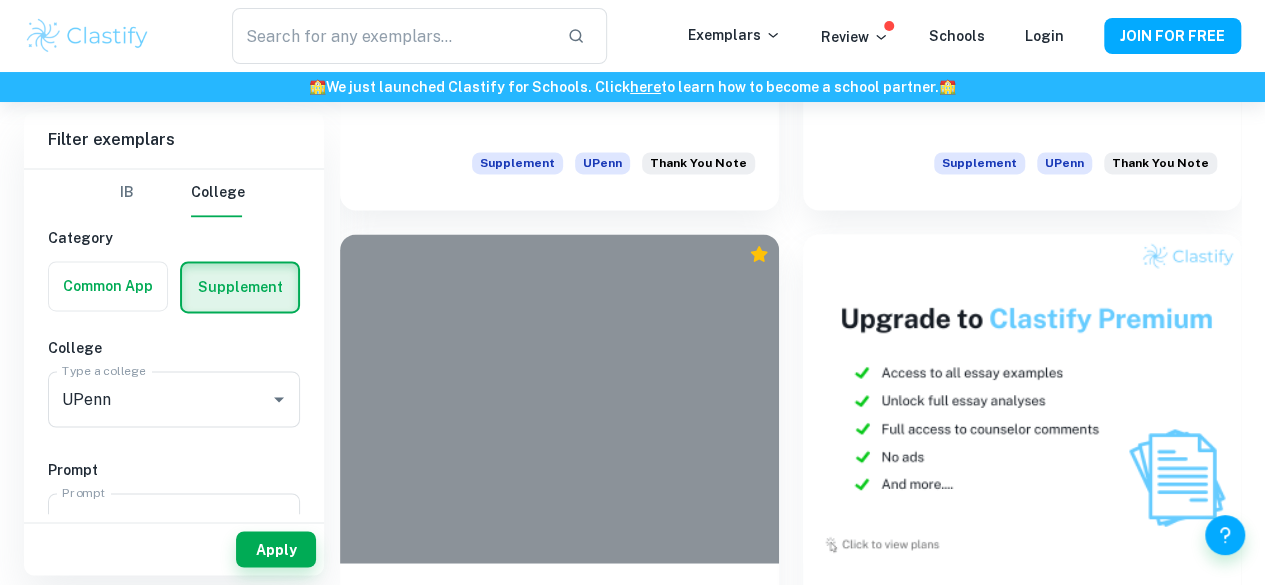 scroll, scrollTop: 1424, scrollLeft: 0, axis: vertical 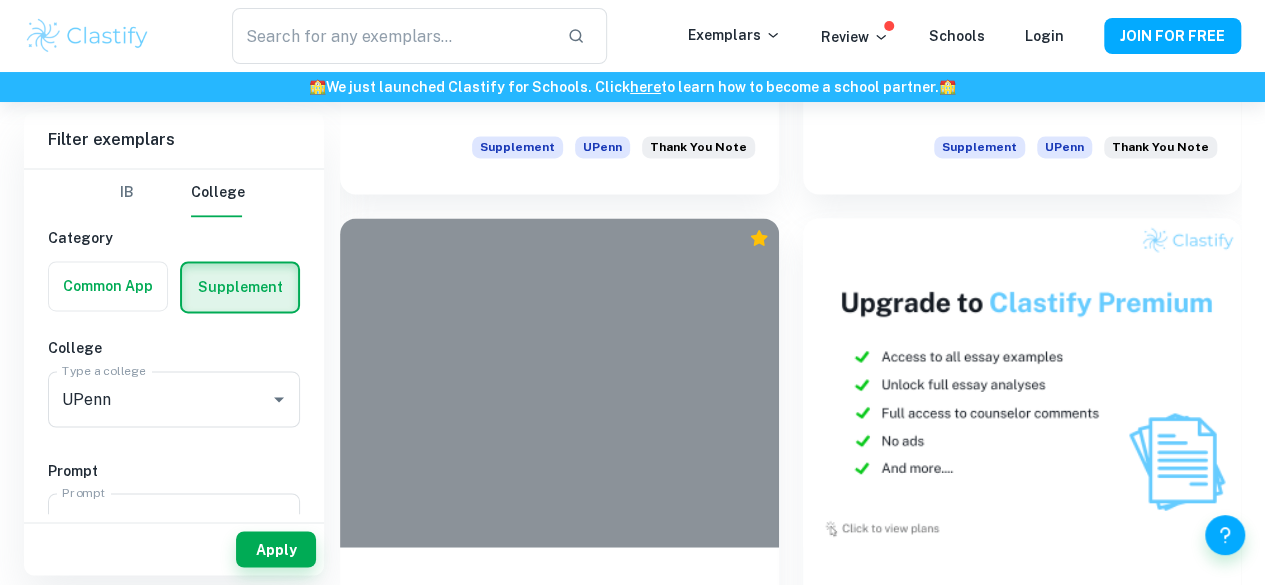 click on "The Biblioscope: A Gateway to Boundless Worlds" at bounding box center (1022, 1140) 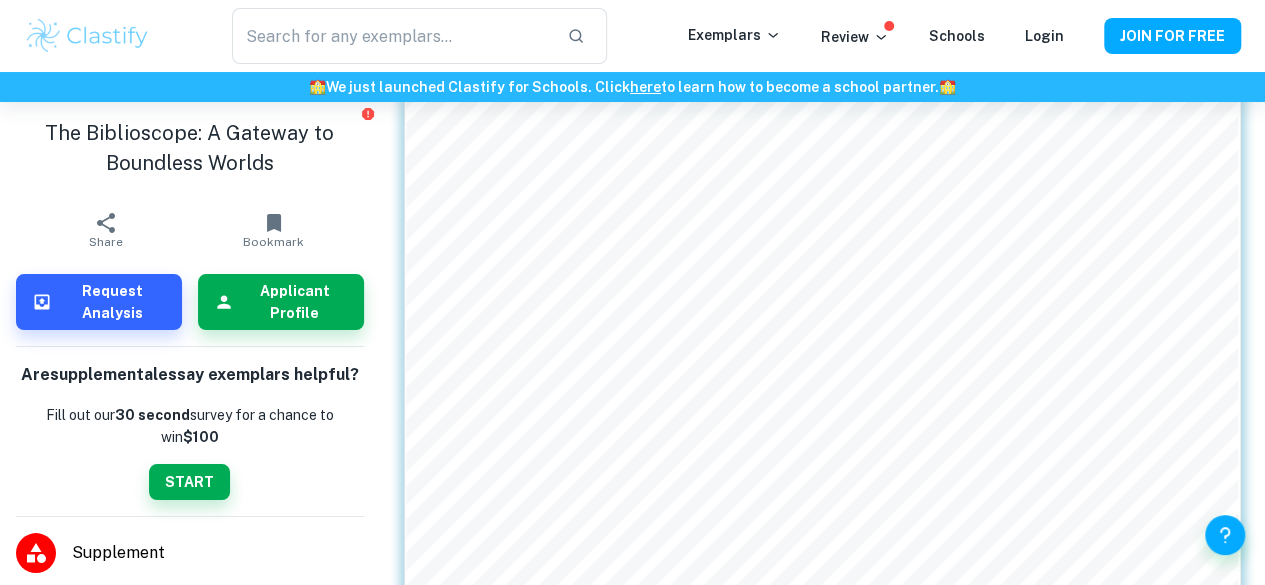 scroll, scrollTop: 0, scrollLeft: 0, axis: both 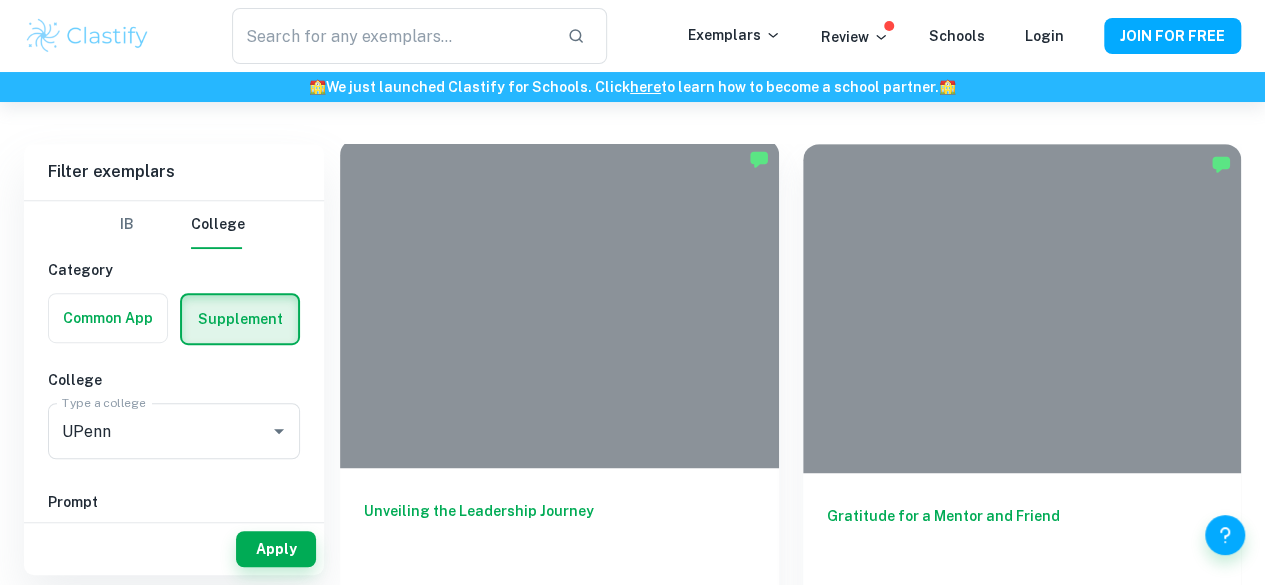 click on "Unveiling the Leadership Journey Supplement UPenn Thank You Note" at bounding box center [559, 558] 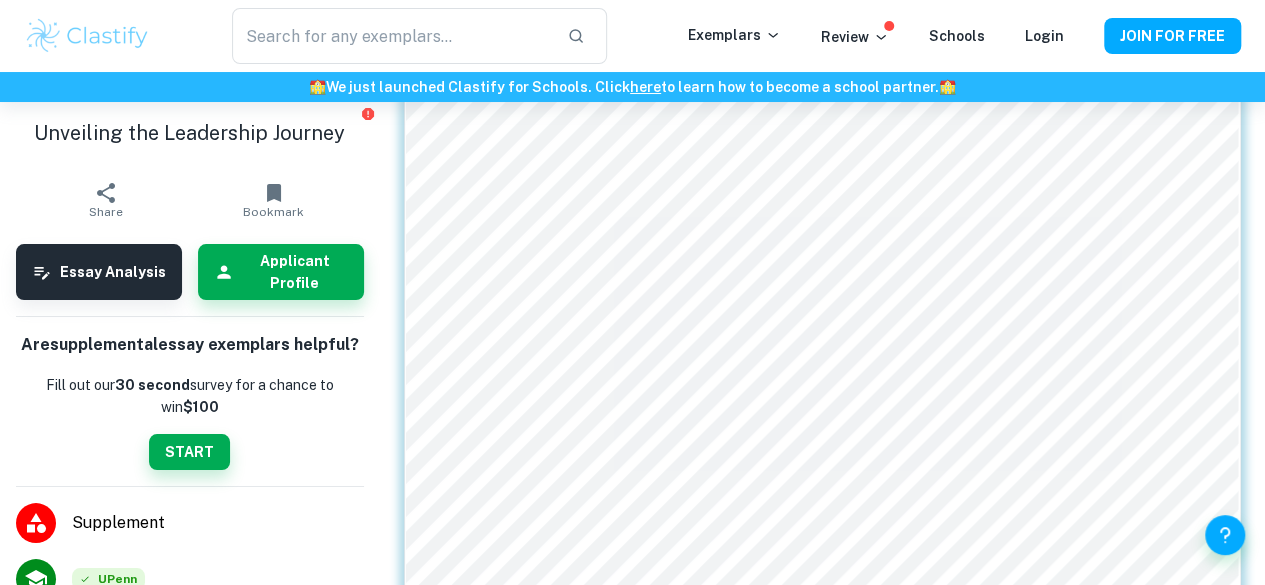 scroll, scrollTop: 184, scrollLeft: 0, axis: vertical 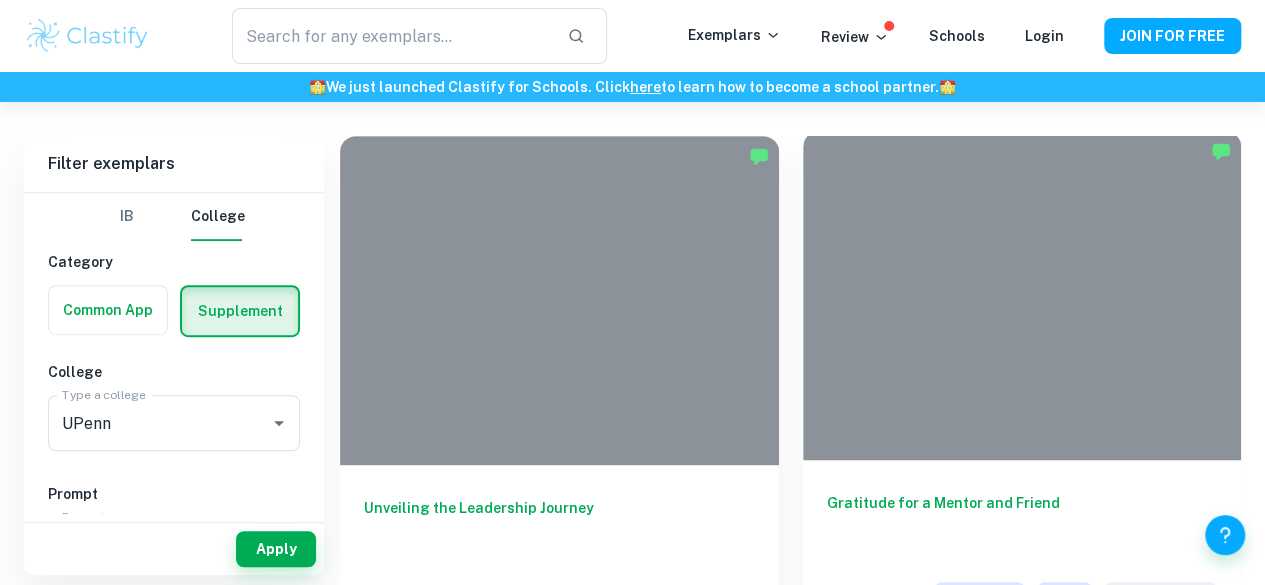 click on "Gratitude for a Mentor and Friend" at bounding box center [1022, 525] 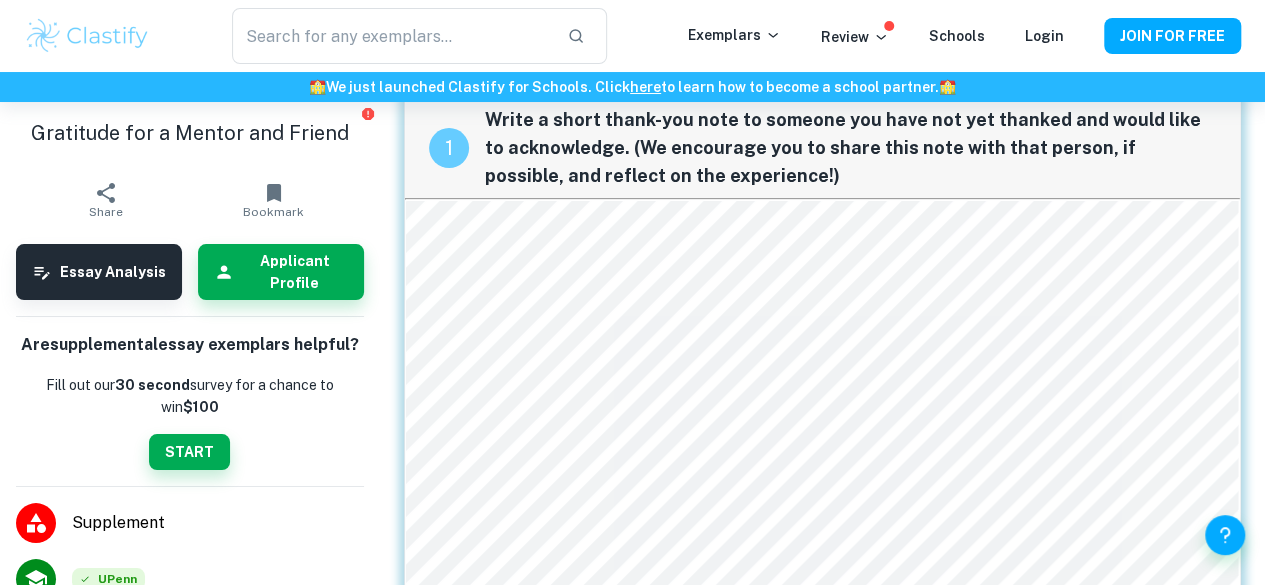 scroll, scrollTop: 85, scrollLeft: 0, axis: vertical 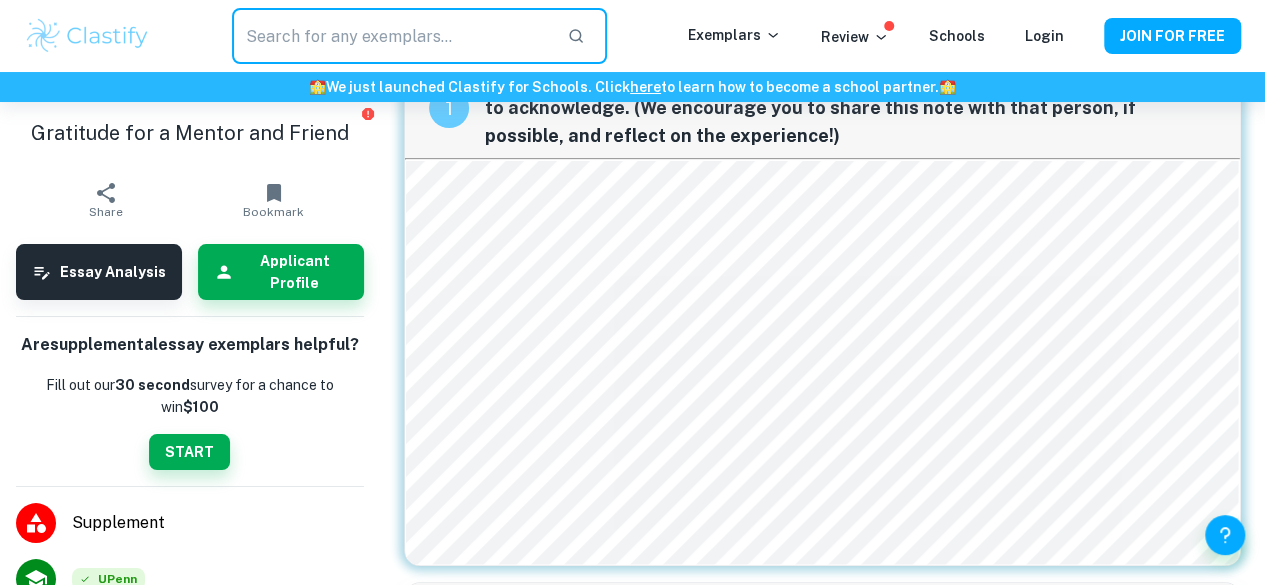click at bounding box center [392, 36] 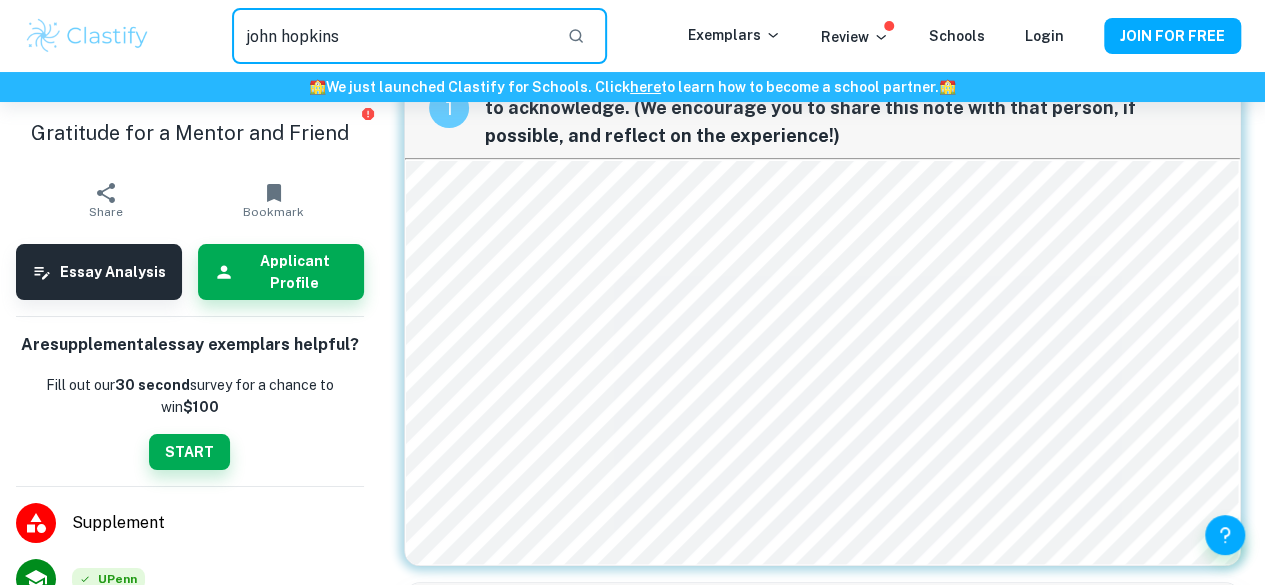 type on "john hopkins" 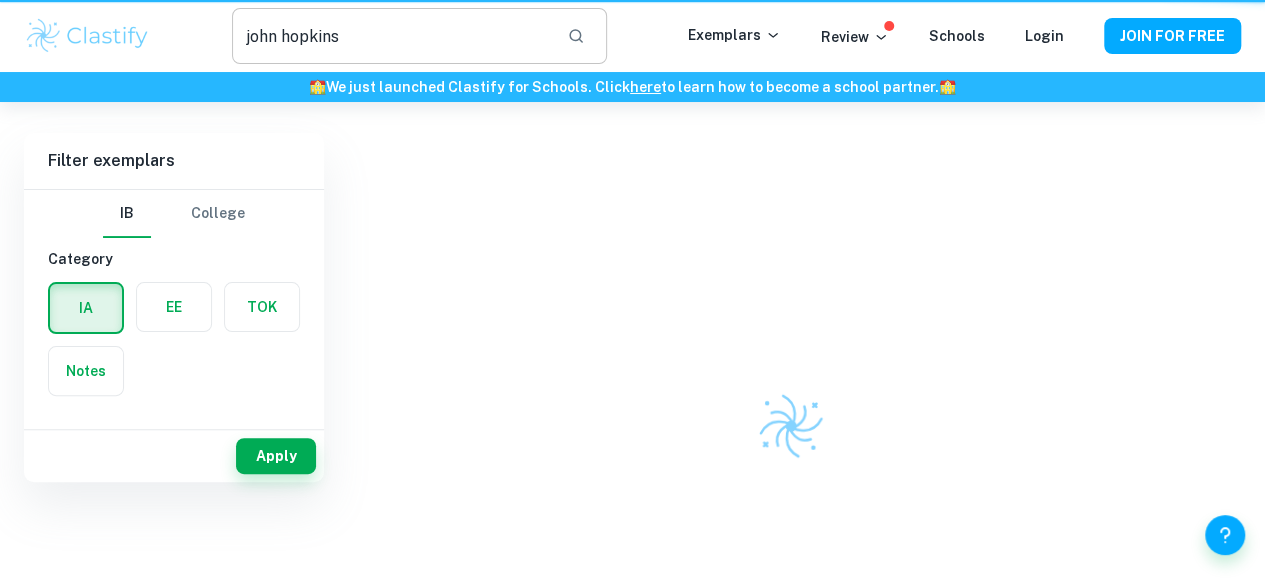 scroll, scrollTop: 0, scrollLeft: 0, axis: both 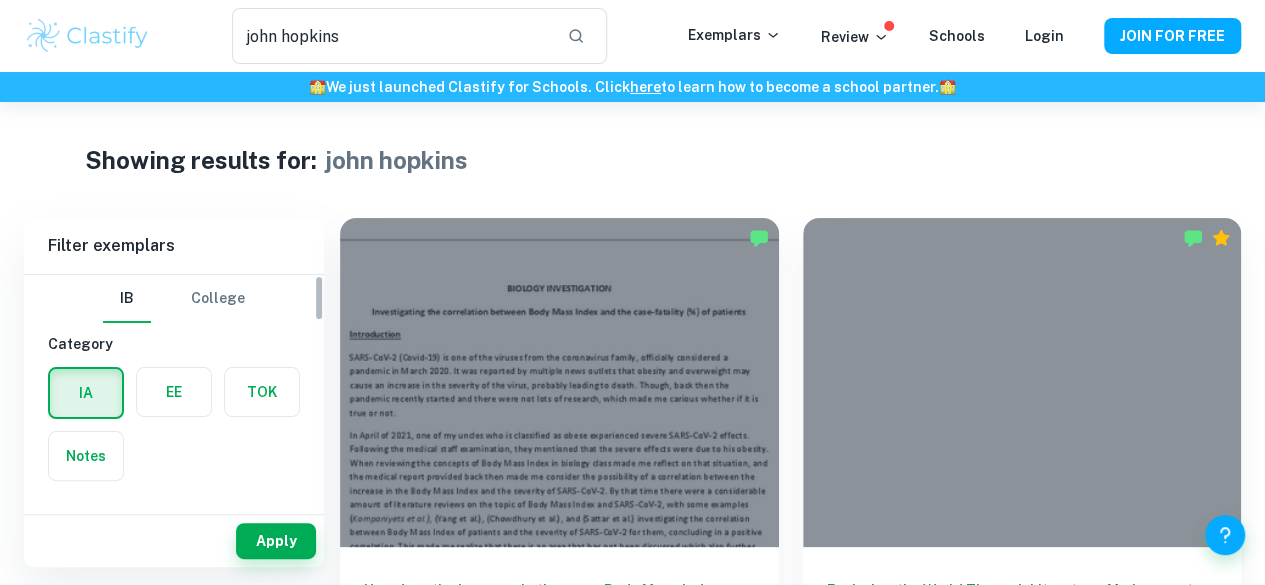 click on "College" at bounding box center (218, 299) 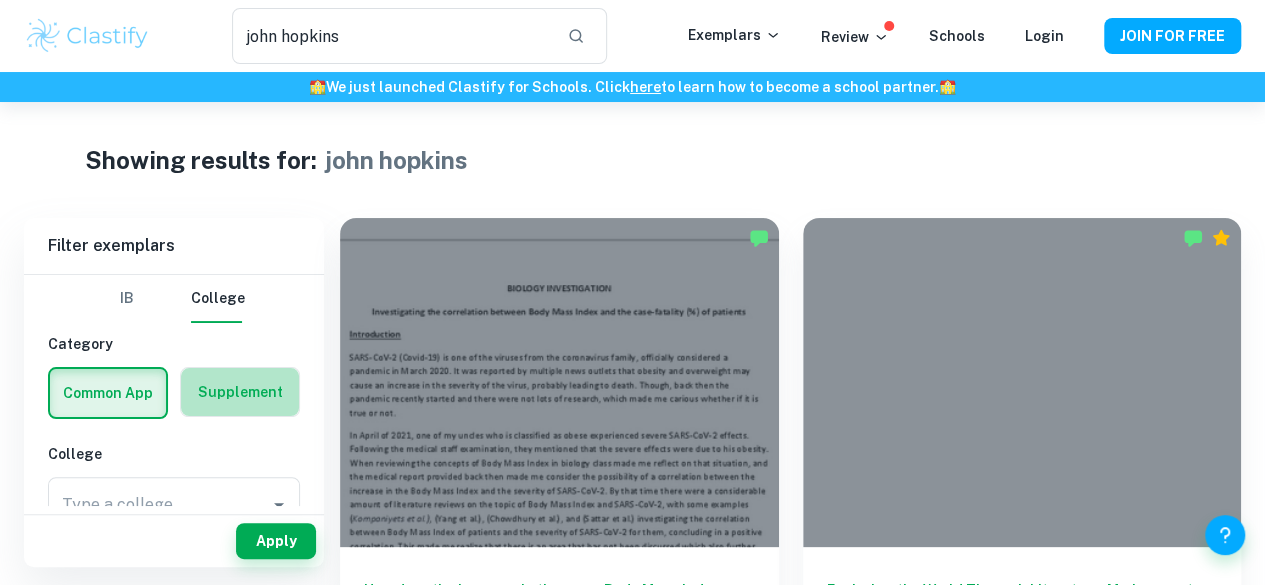 click at bounding box center [240, 392] 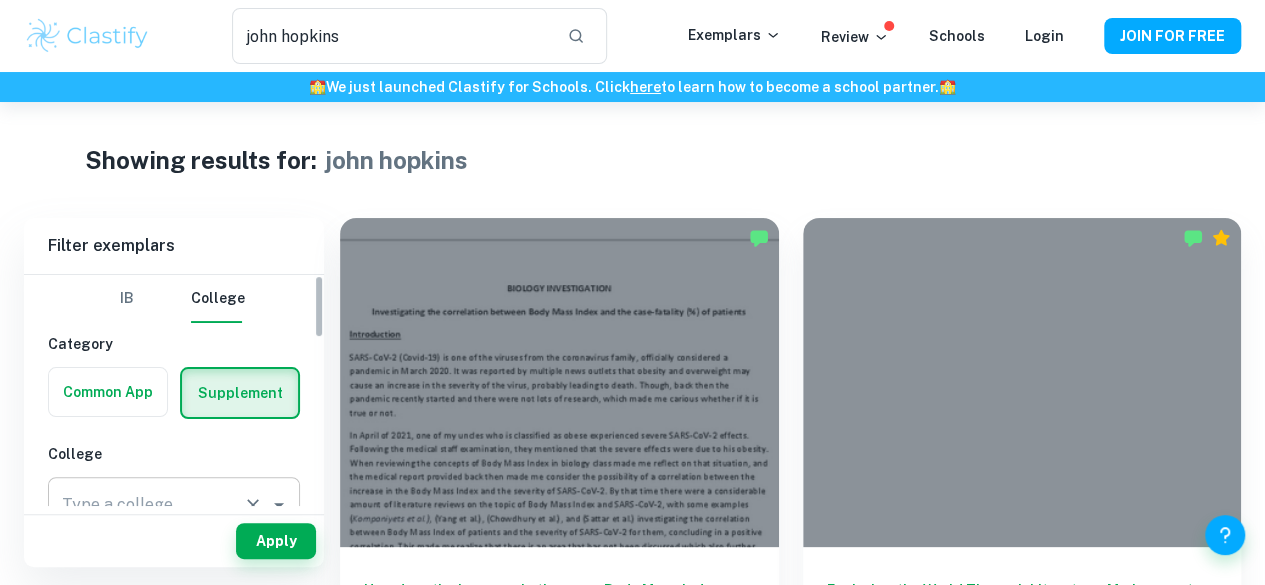 click on "Type a college" at bounding box center [174, 505] 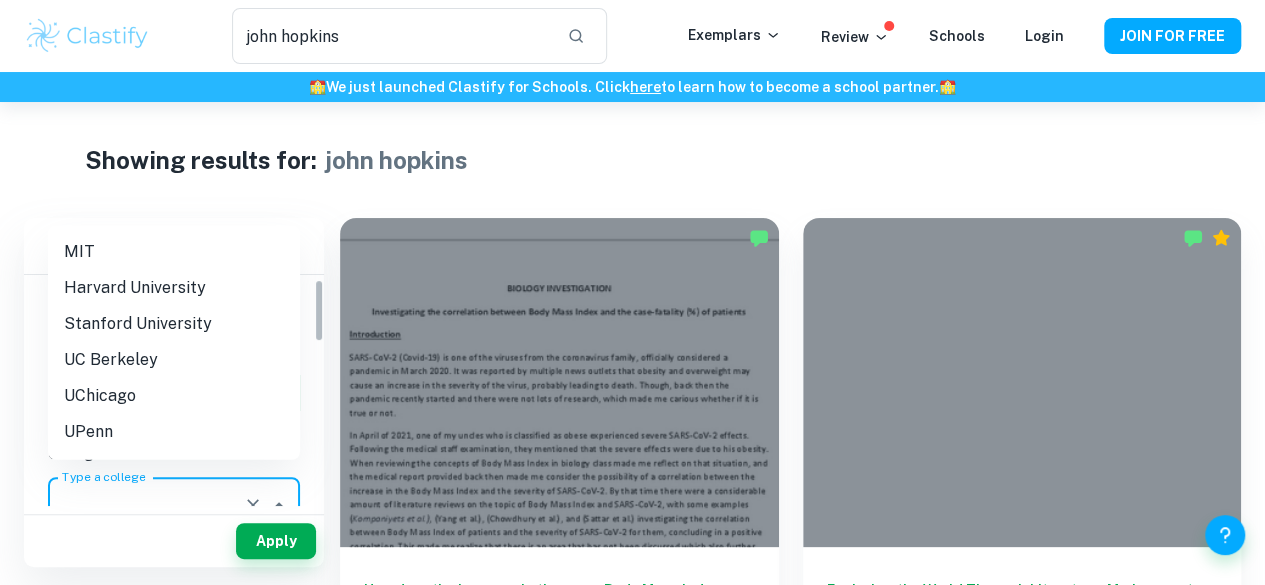 scroll, scrollTop: 17, scrollLeft: 0, axis: vertical 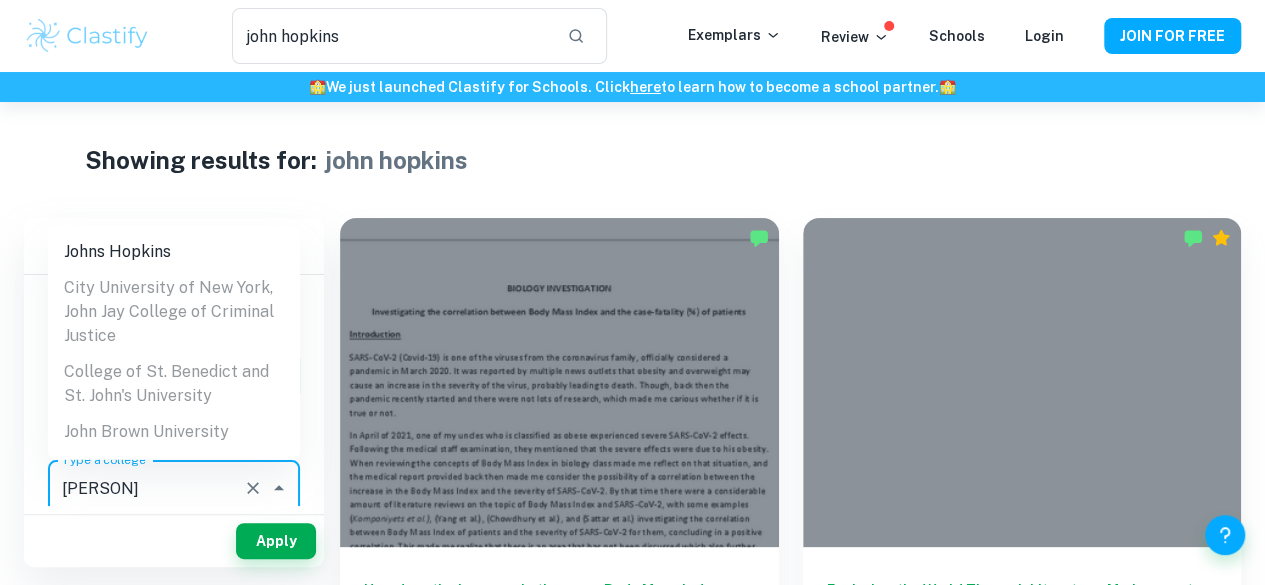 click on "Johns Hopkins" at bounding box center [174, 252] 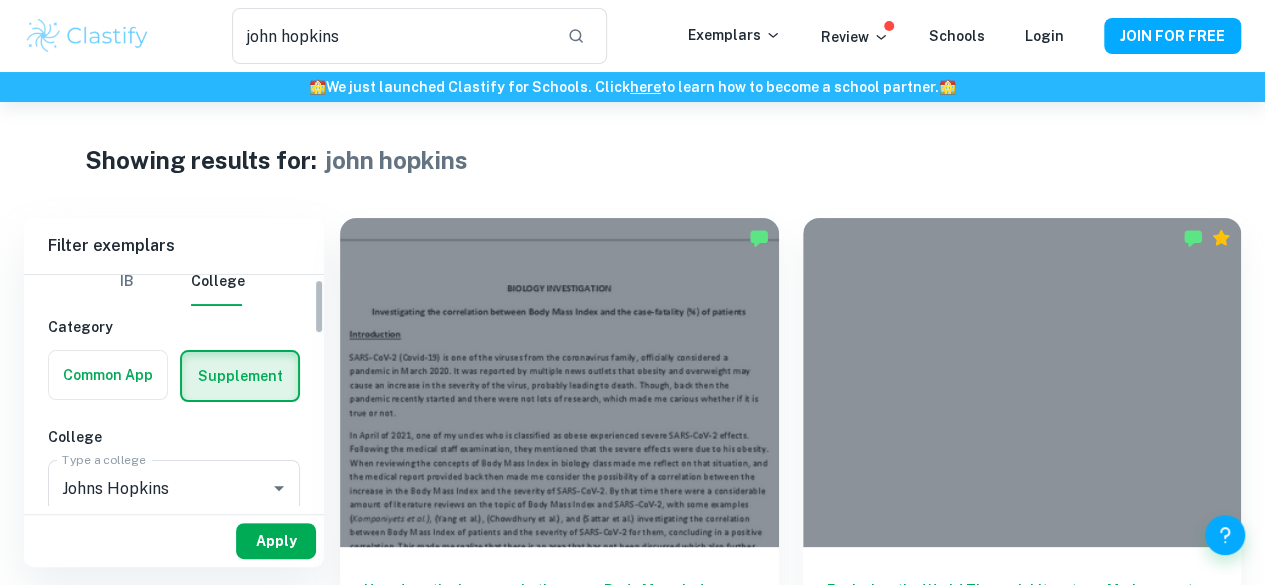 click on "Apply" at bounding box center (276, 541) 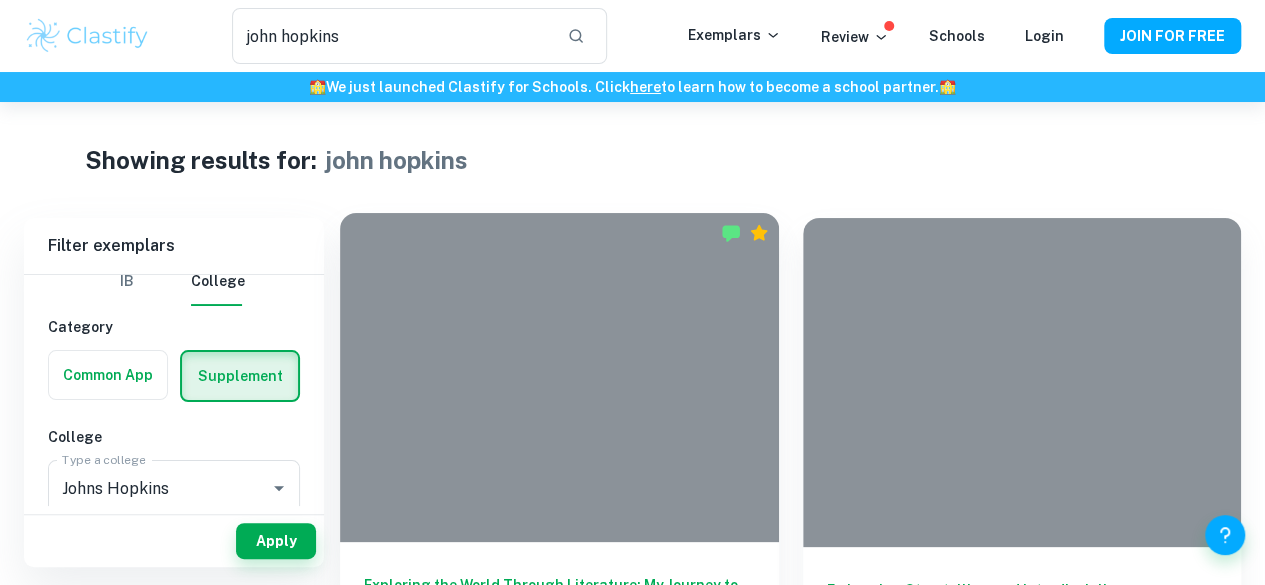 click on "Exploring the World Through Literature: My Journey to [INSTITUTION]" at bounding box center [559, 607] 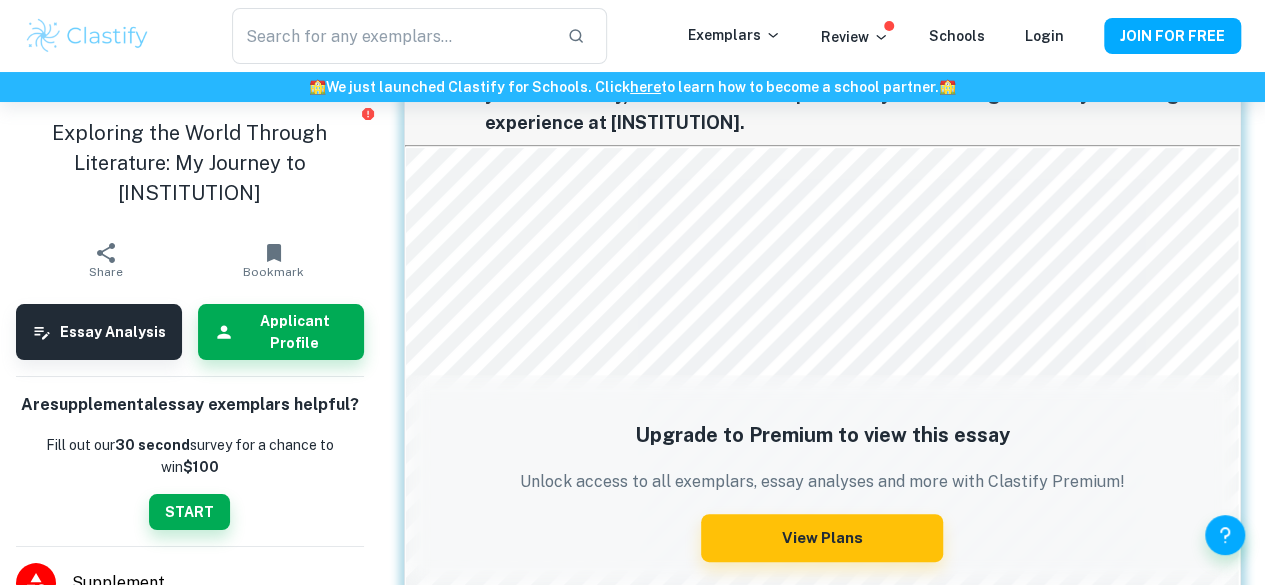 scroll, scrollTop: 180, scrollLeft: 0, axis: vertical 